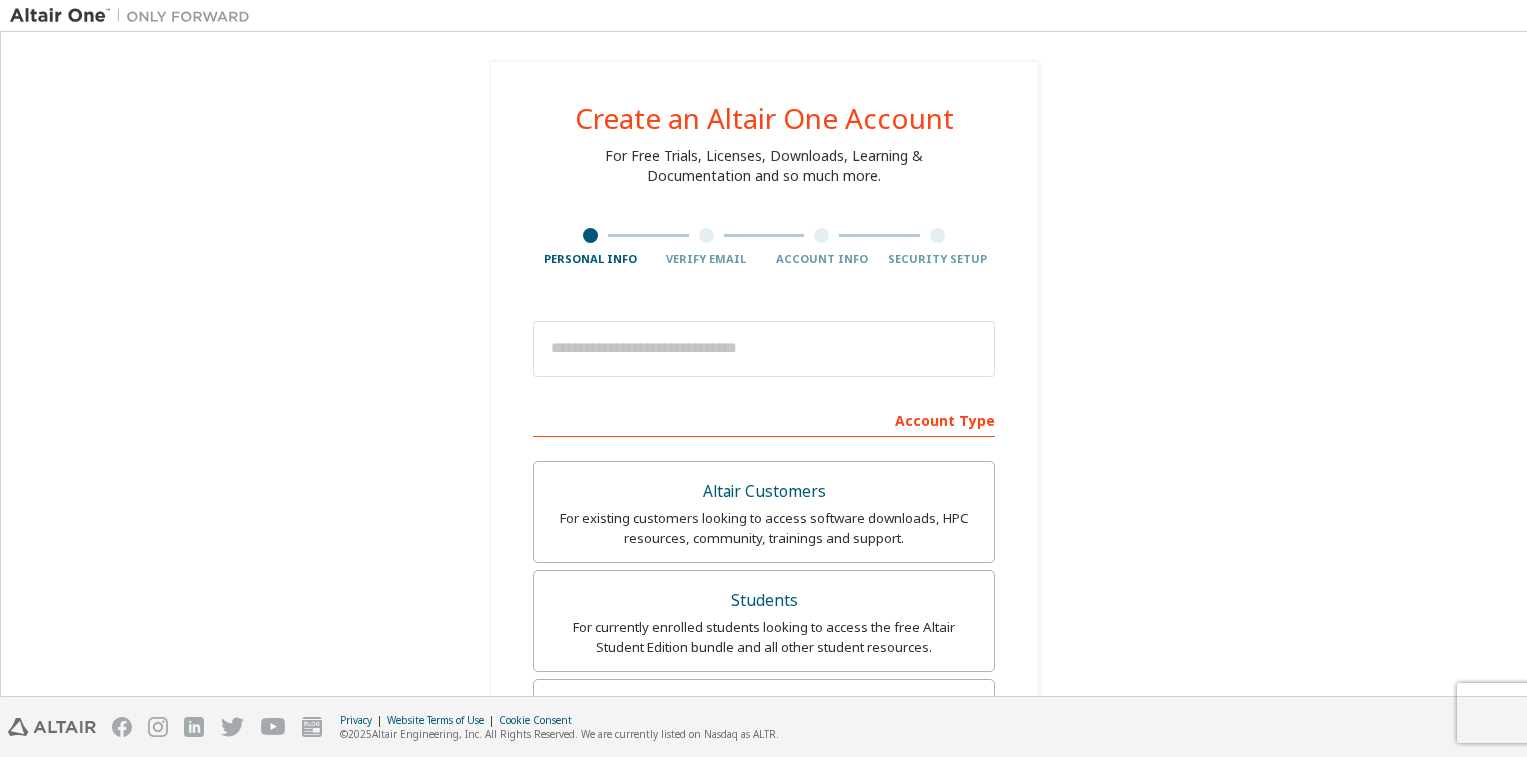 scroll, scrollTop: 0, scrollLeft: 0, axis: both 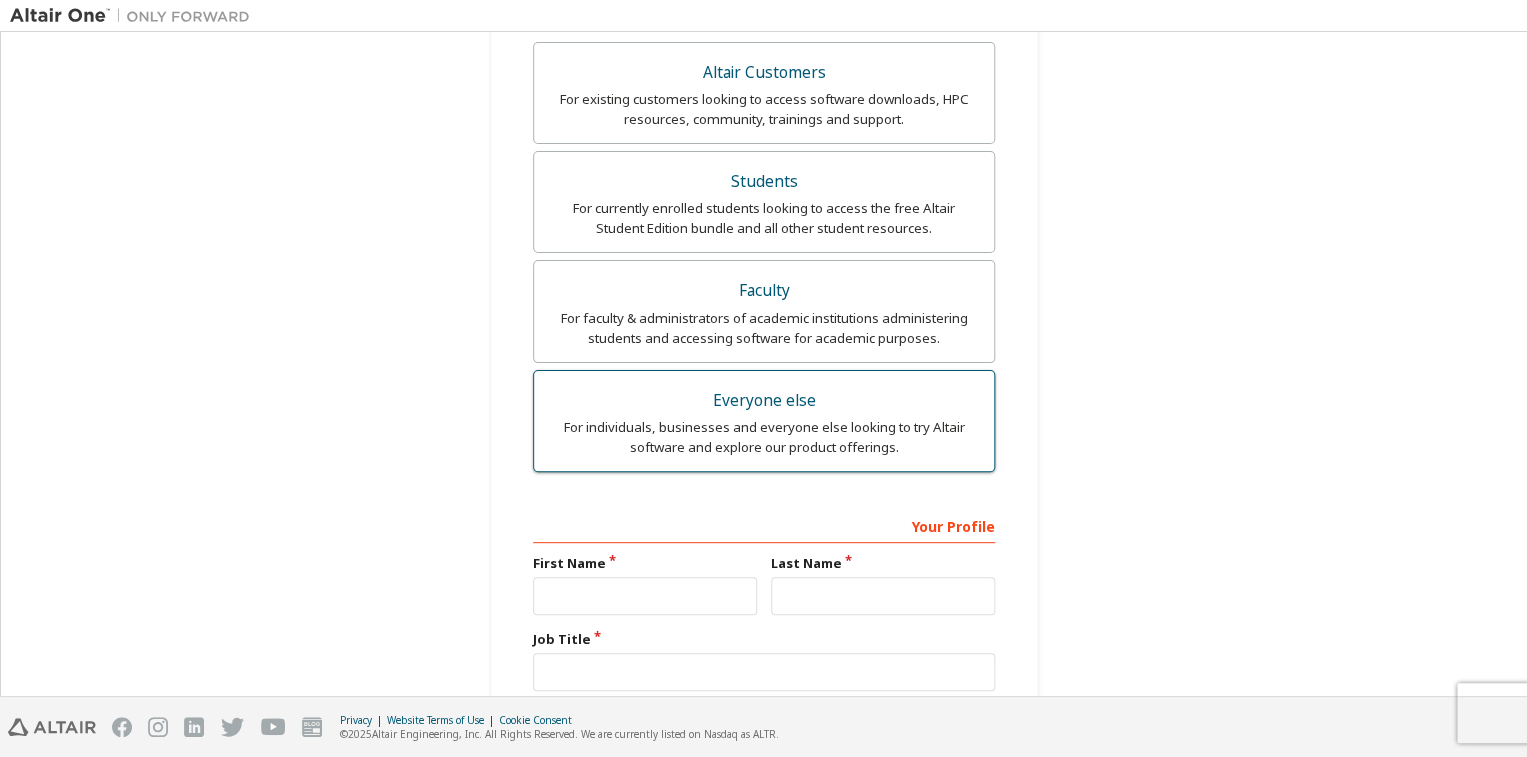 click on "Everyone else" at bounding box center [764, 401] 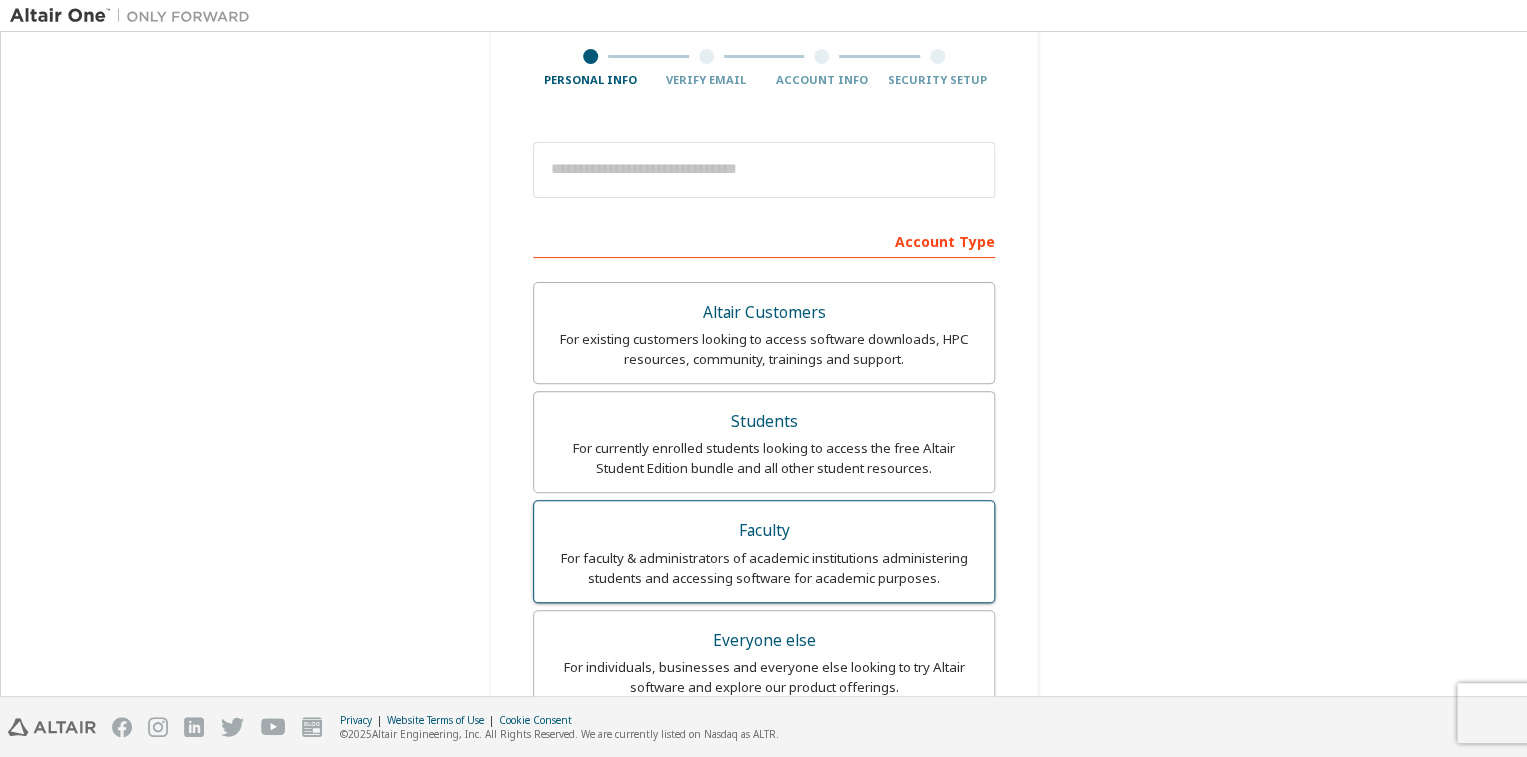 scroll, scrollTop: 164, scrollLeft: 0, axis: vertical 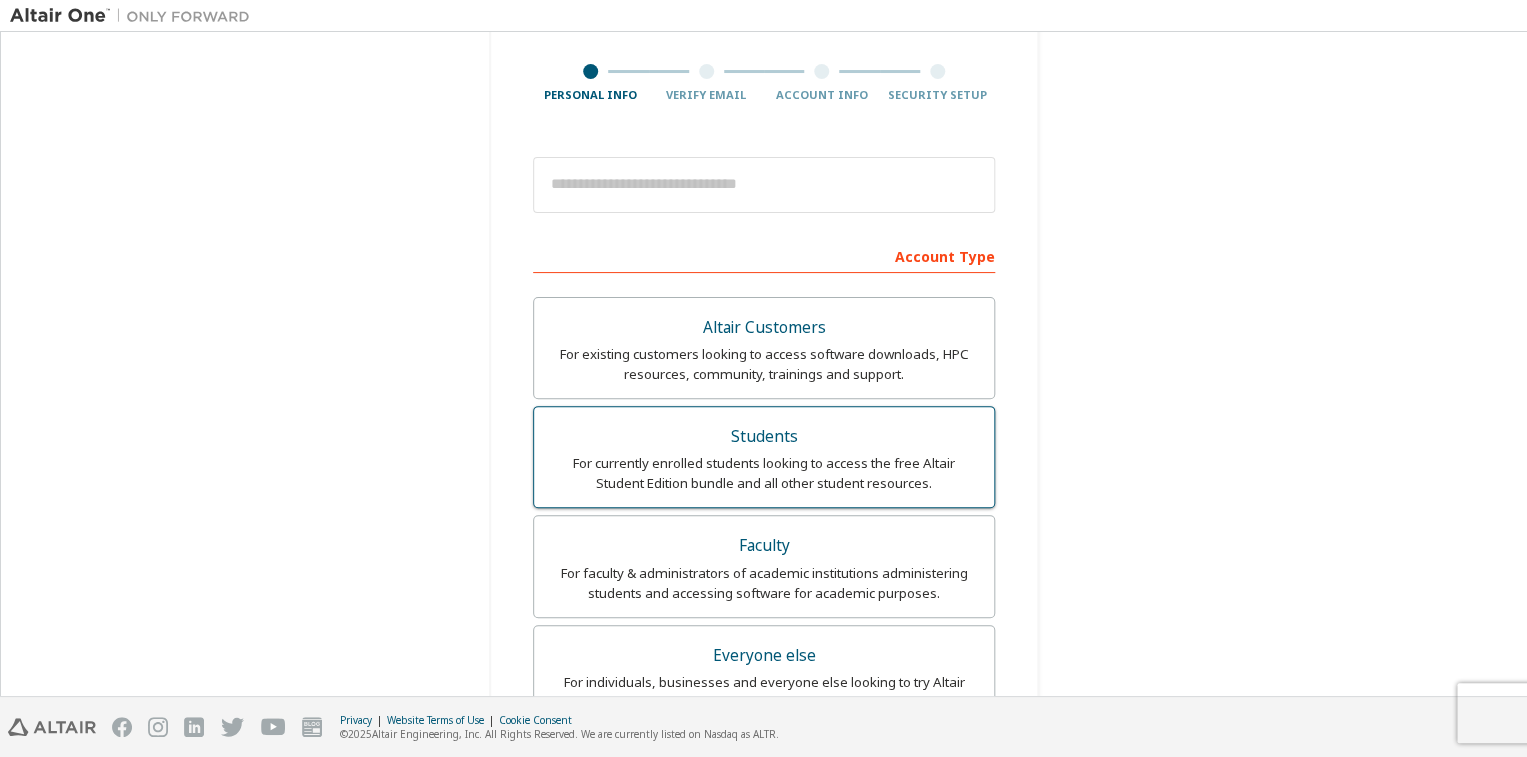 click on "Students" at bounding box center (764, 437) 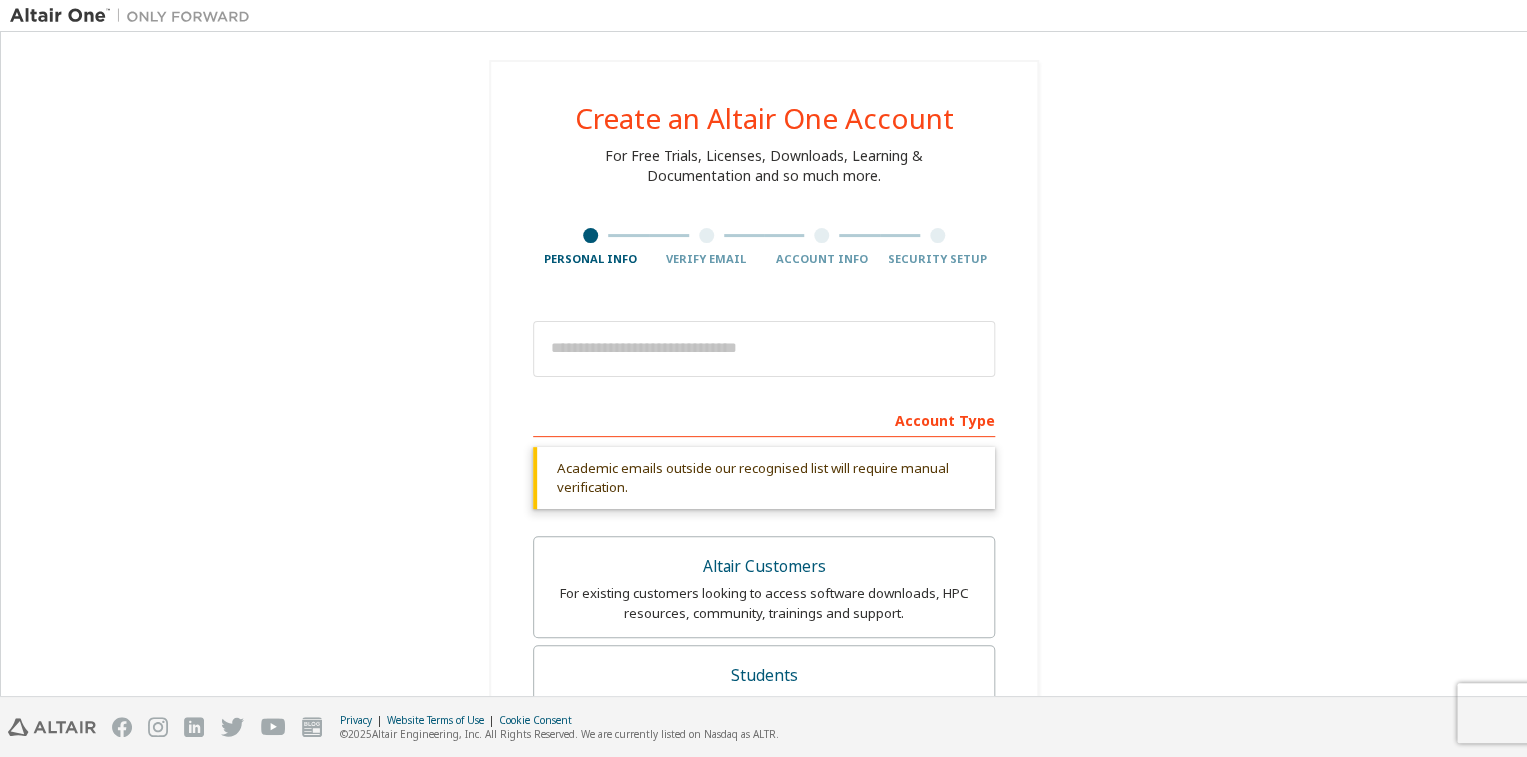 scroll, scrollTop: 646, scrollLeft: 0, axis: vertical 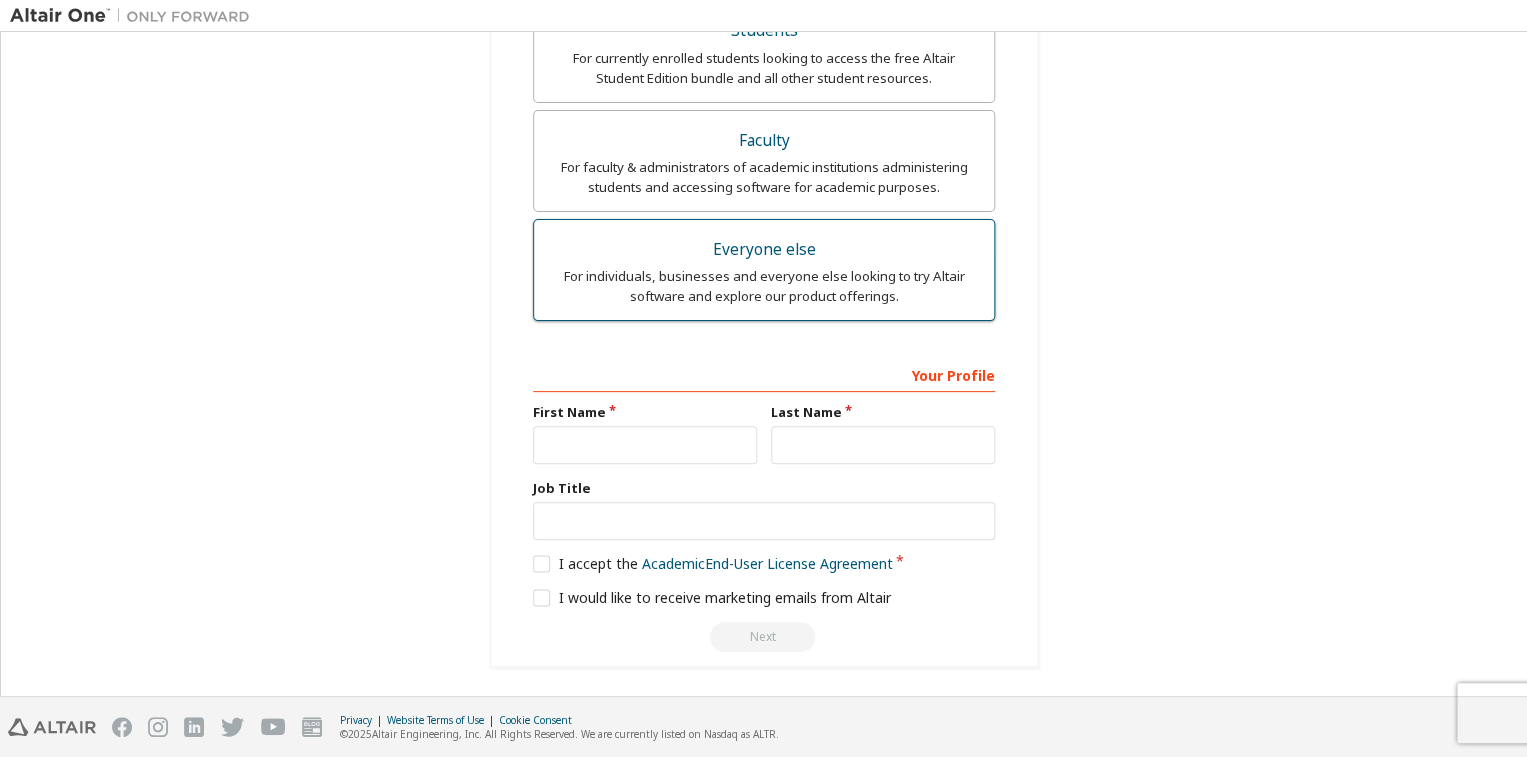 click on "Everyone else For individuals, businesses and everyone else looking to try Altair software and explore our product offerings." at bounding box center [764, 270] 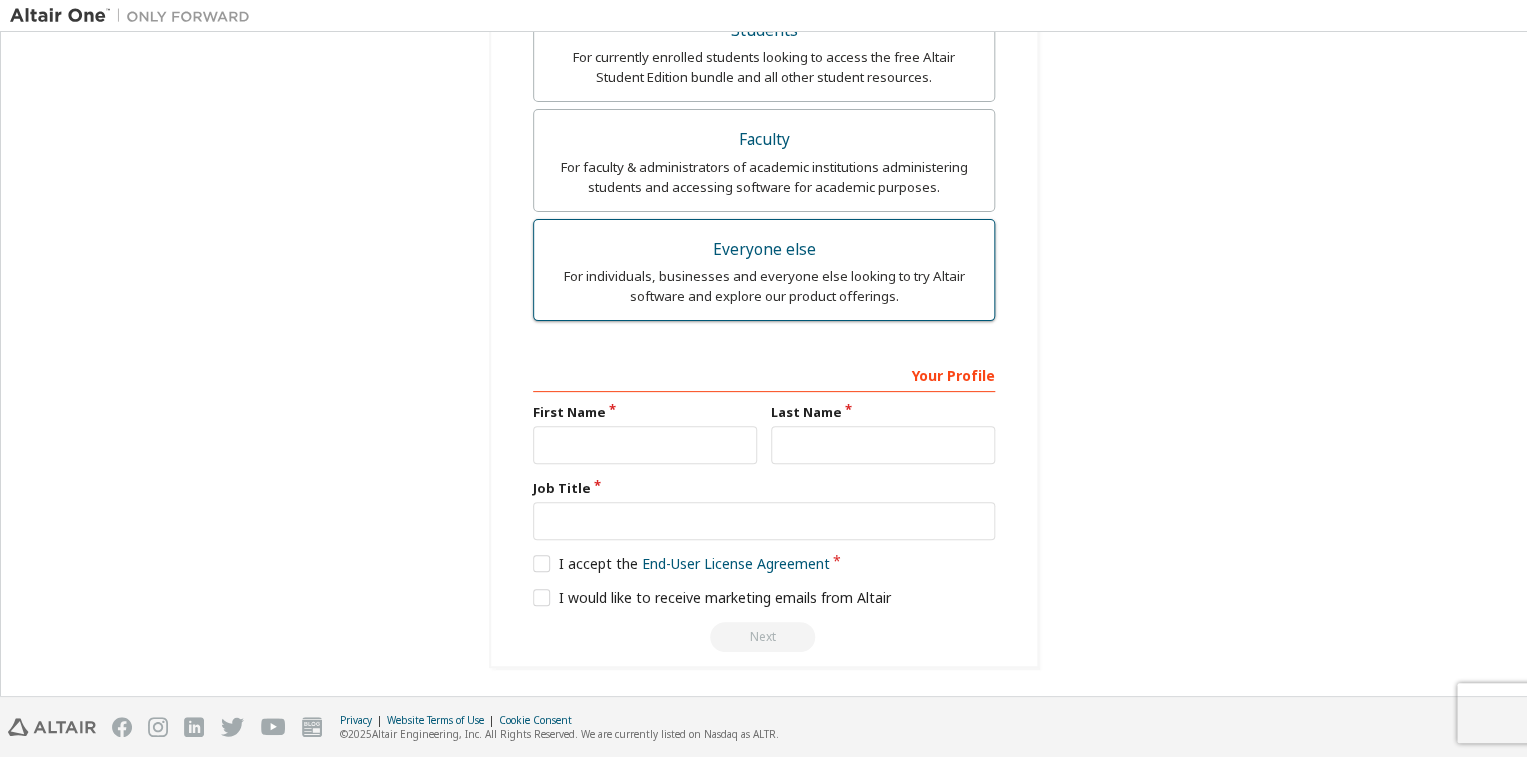 scroll, scrollTop: 571, scrollLeft: 0, axis: vertical 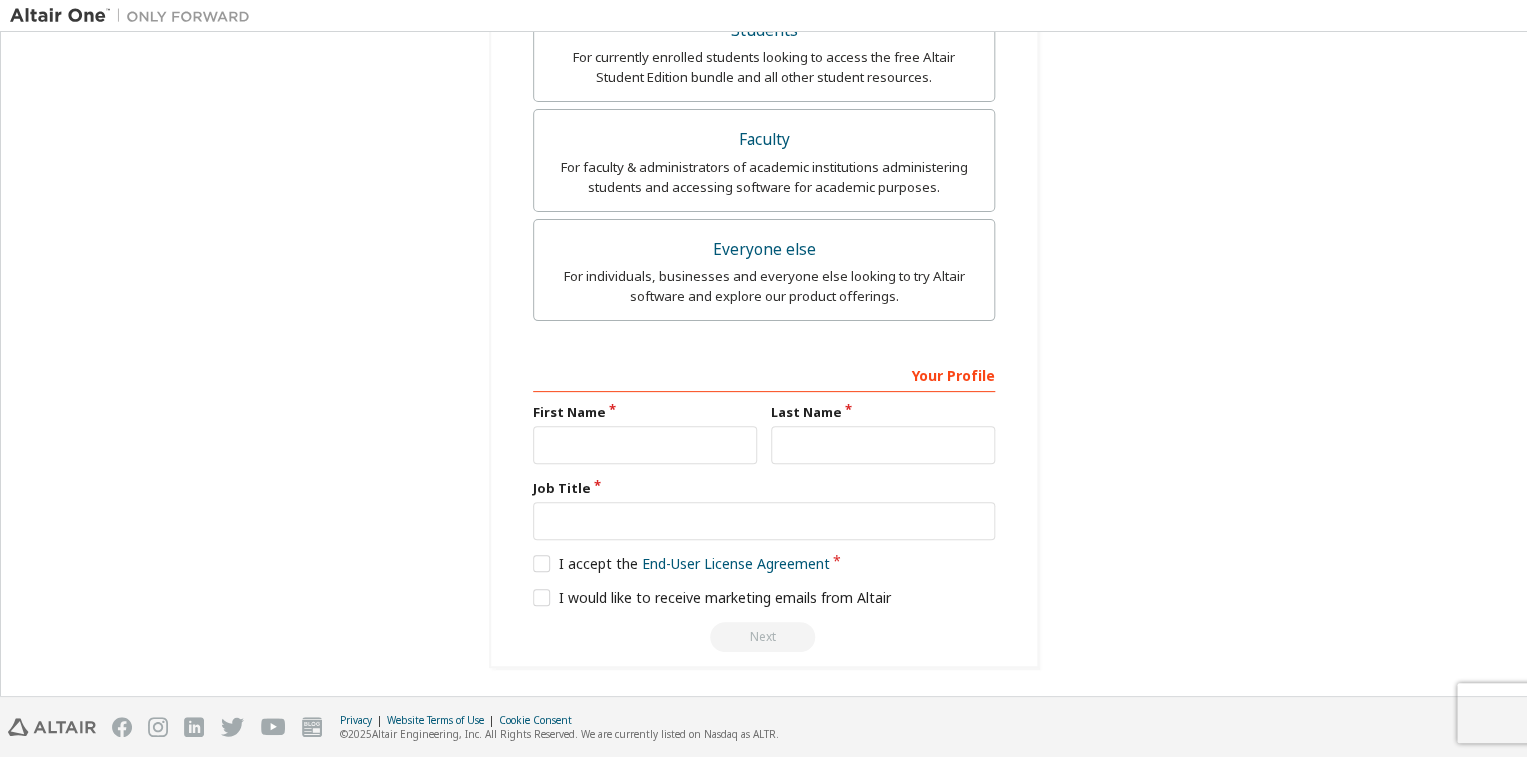 click on "Your Profile First Name Last Name Job Title Please provide State/Province to help us route sales and support resources to you more efficiently. I accept the    End-User License Agreement I would like to receive marketing emails from Altair Next" at bounding box center (764, 504) 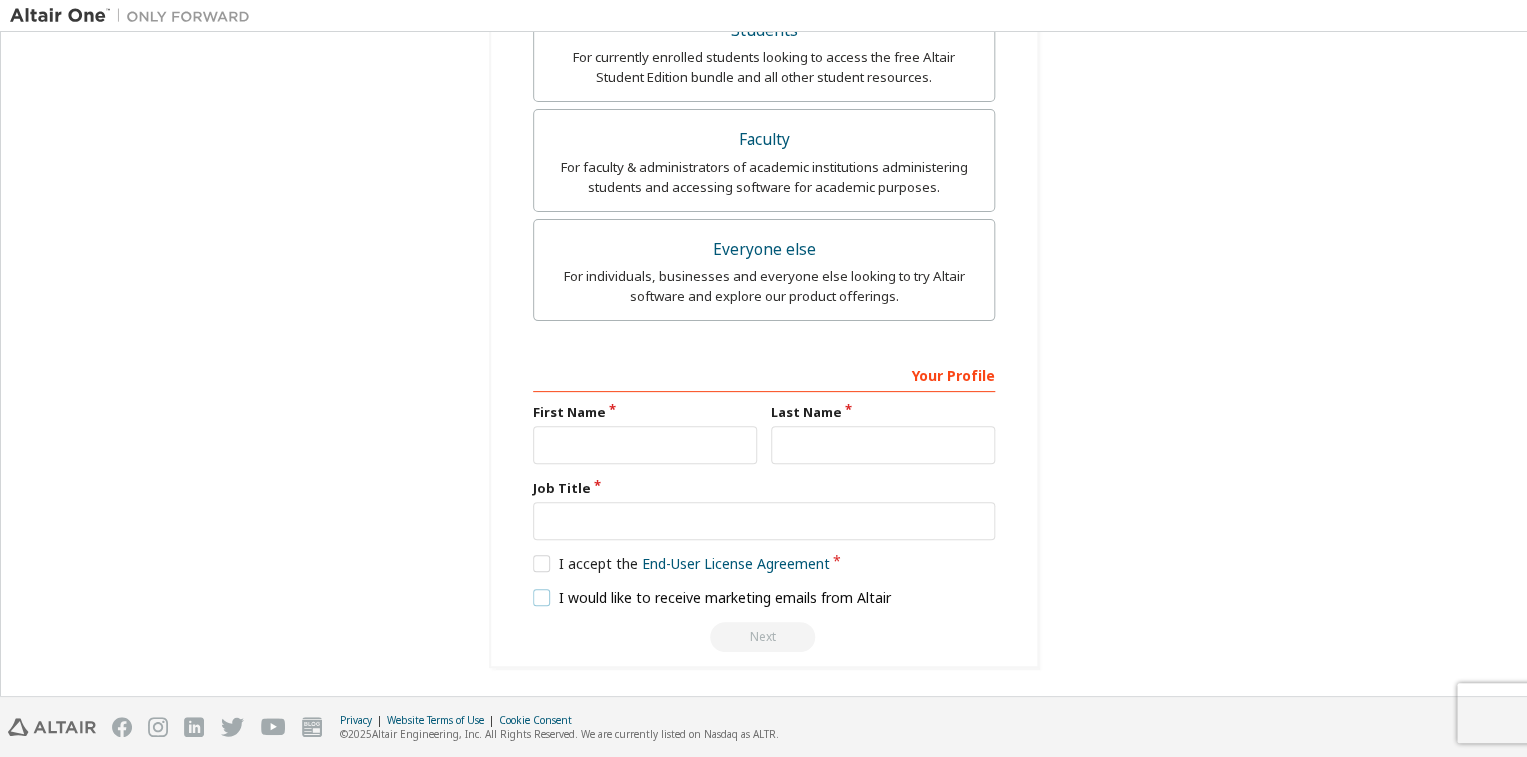 click on "I would like to receive marketing emails from Altair" at bounding box center [712, 597] 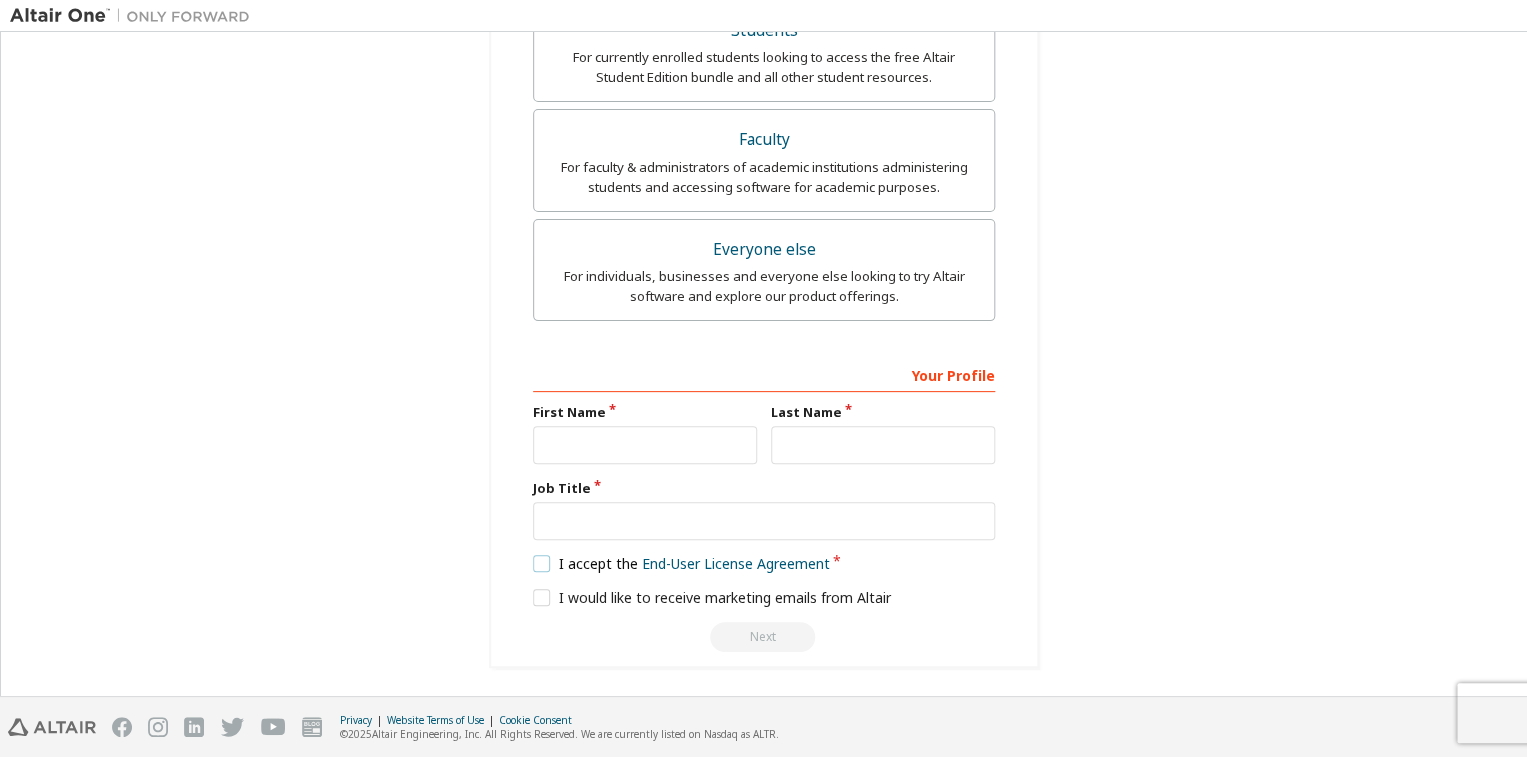 click on "I accept the    End-User License Agreement" at bounding box center [681, 563] 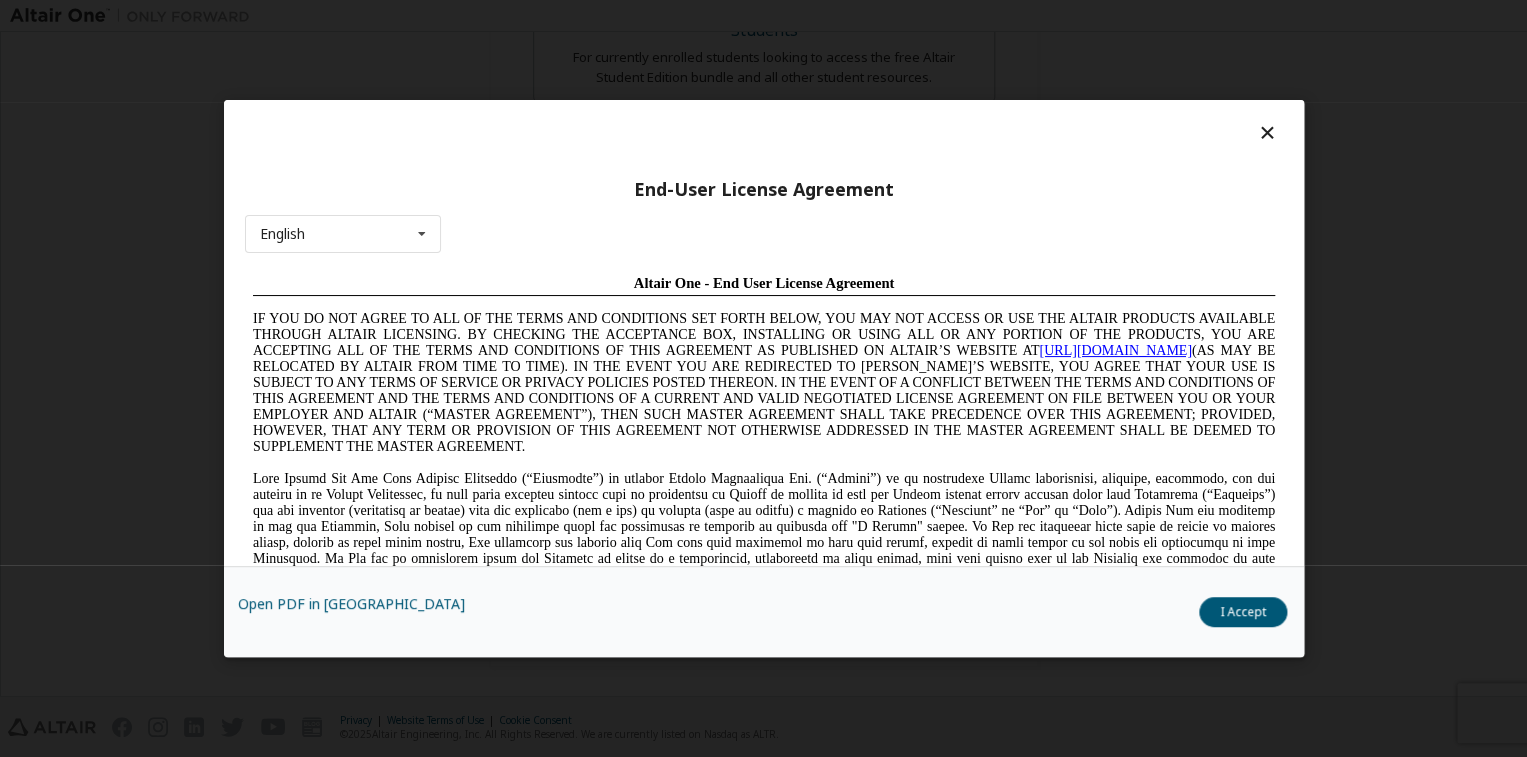 scroll, scrollTop: 0, scrollLeft: 0, axis: both 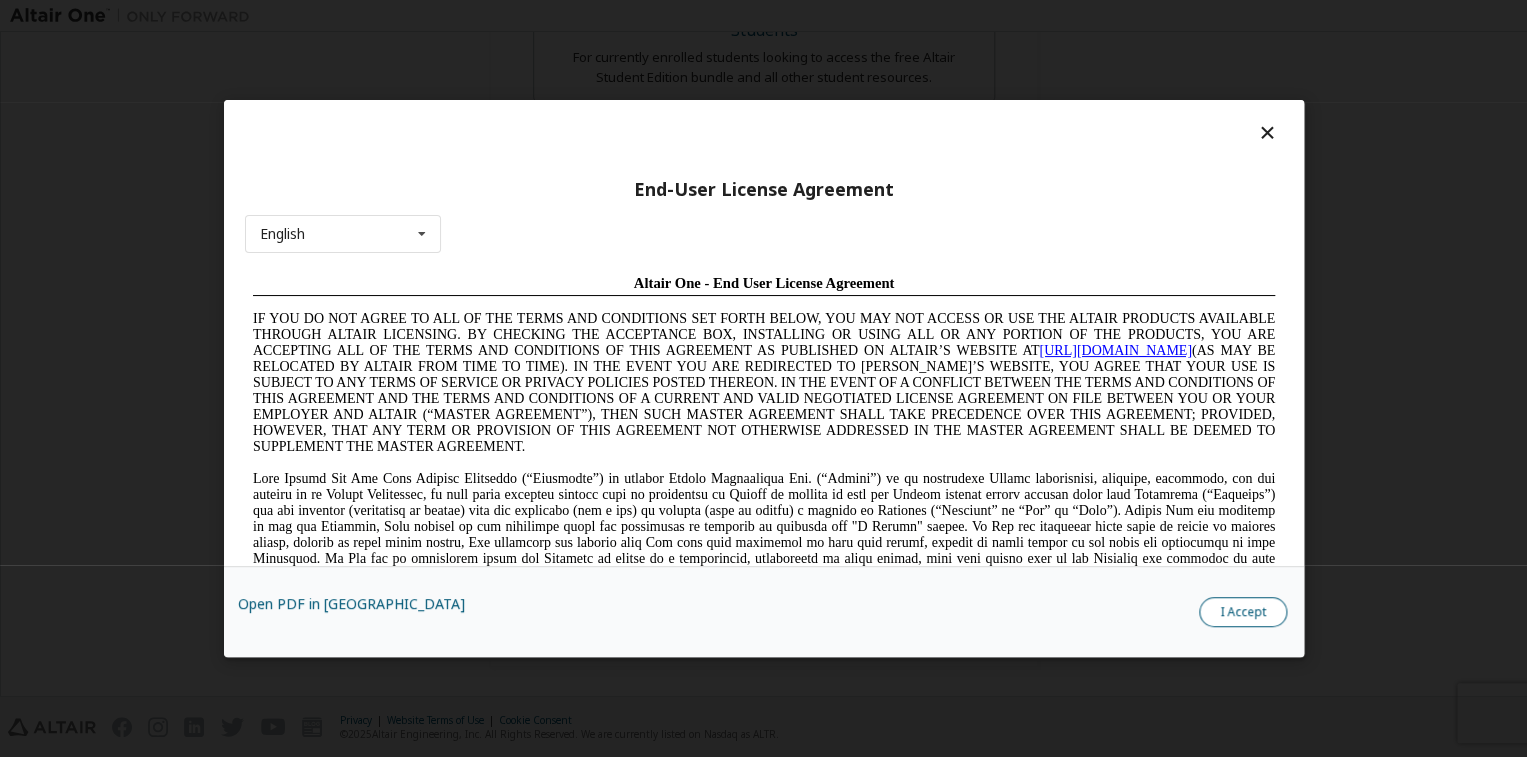 click on "I Accept" at bounding box center (1243, 612) 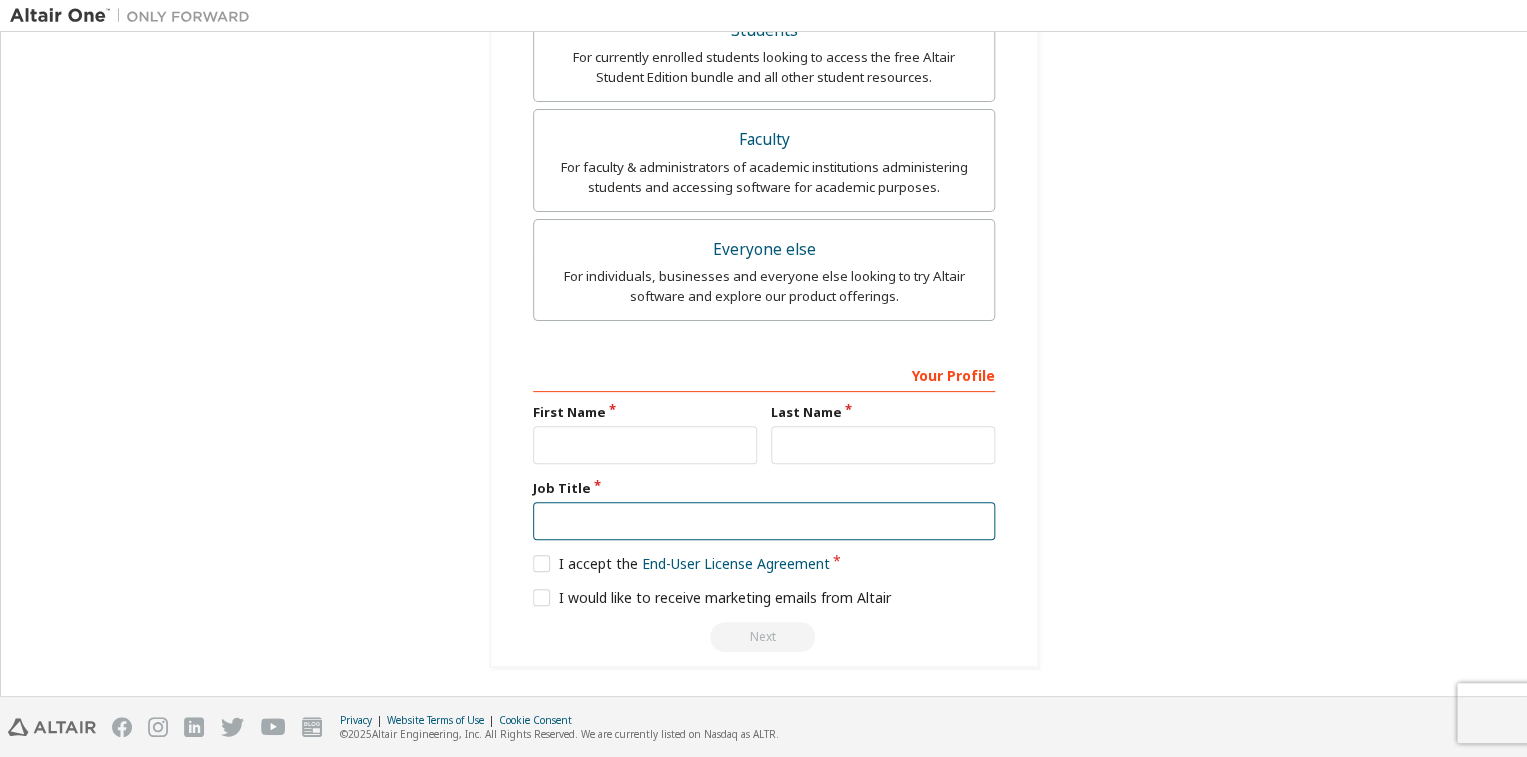 click at bounding box center [764, 521] 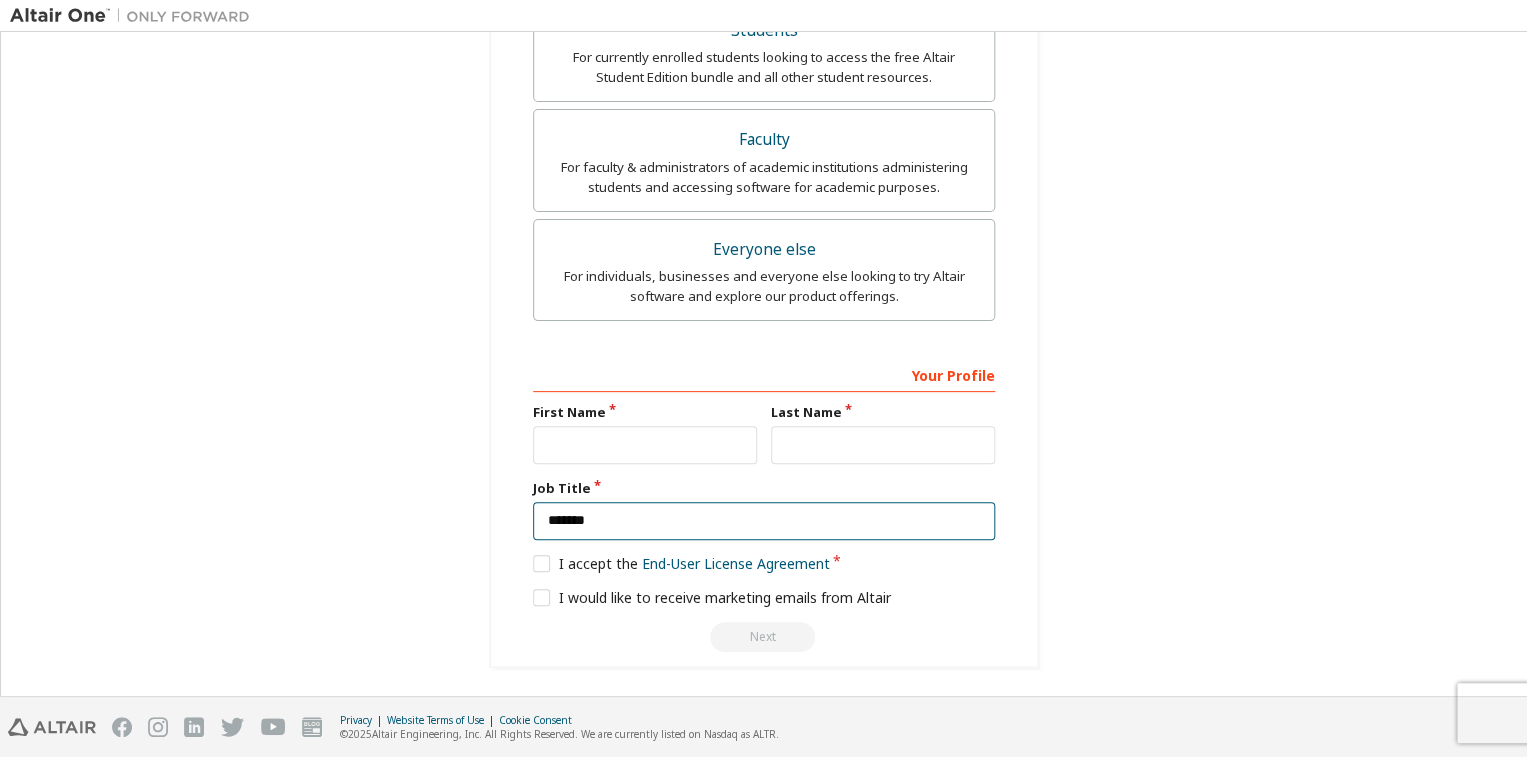 type on "*******" 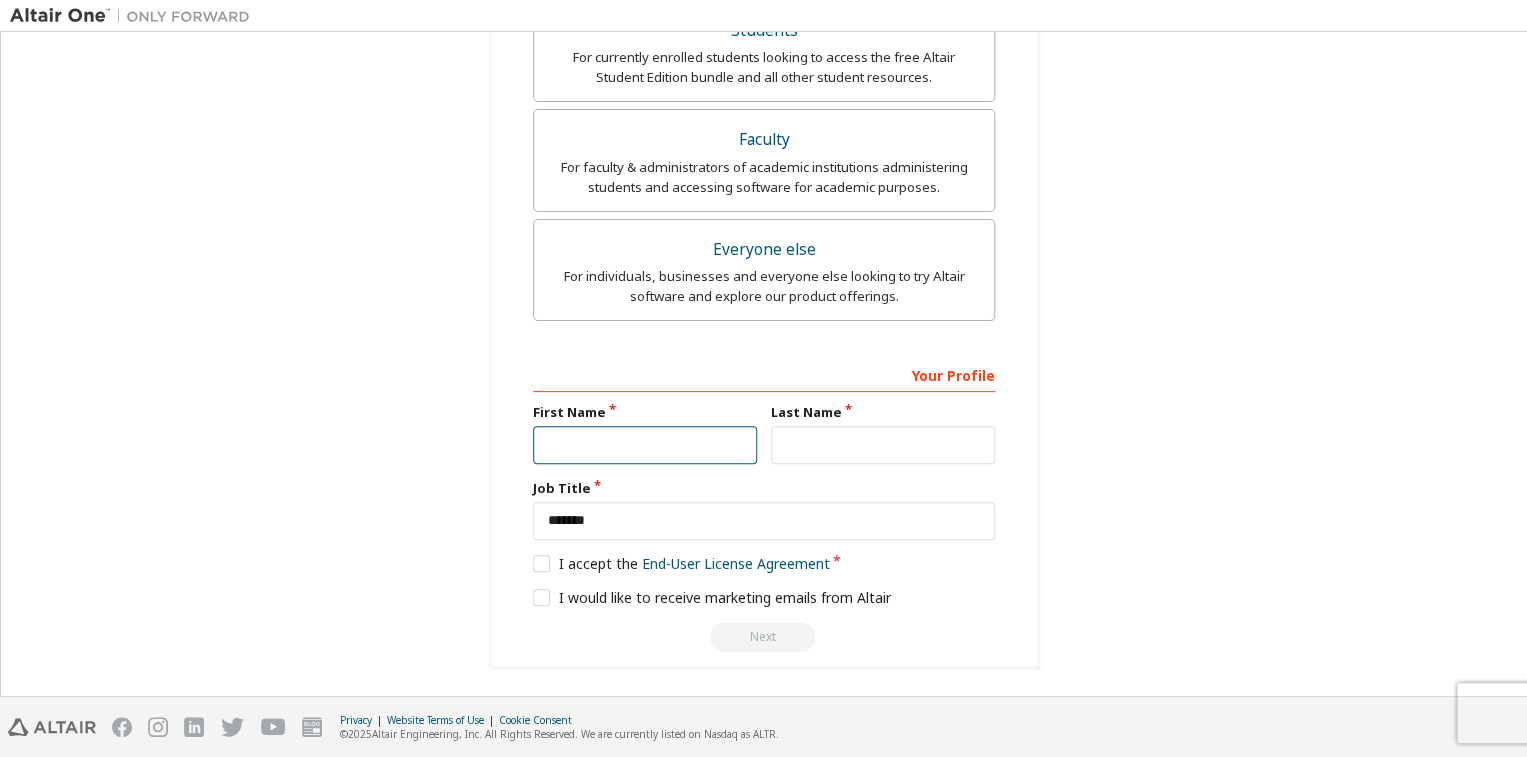 click at bounding box center (645, 445) 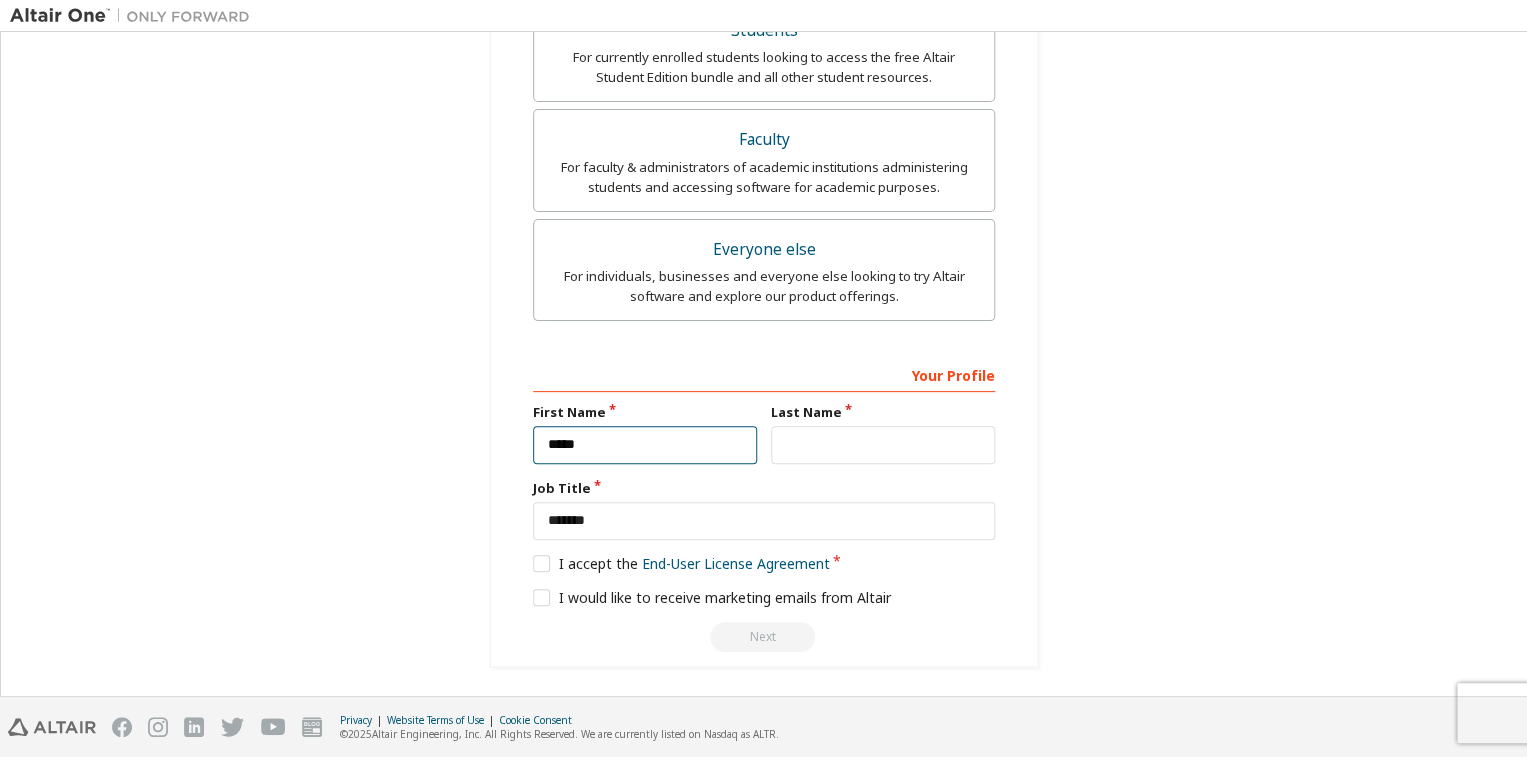 type on "*****" 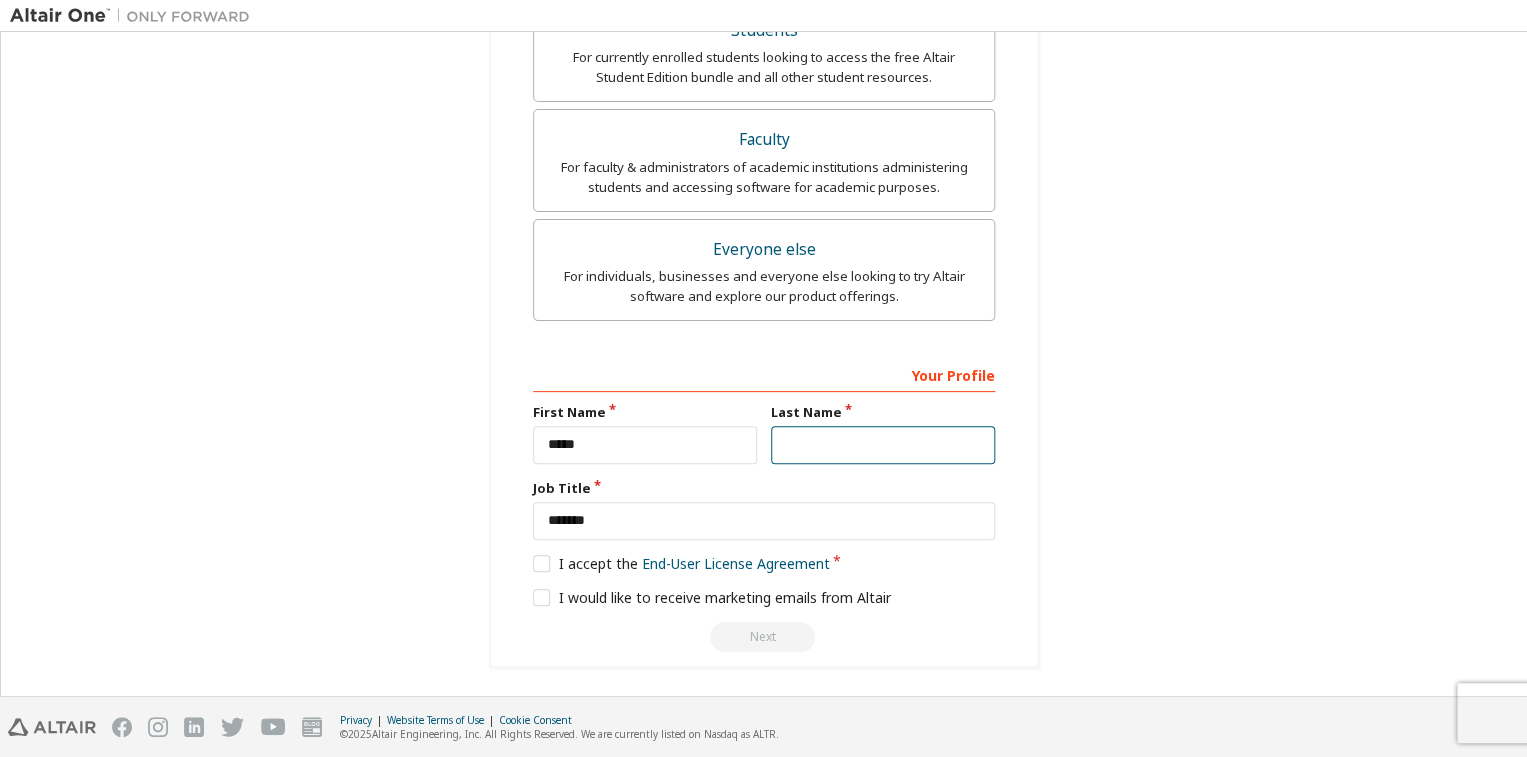 click at bounding box center [883, 445] 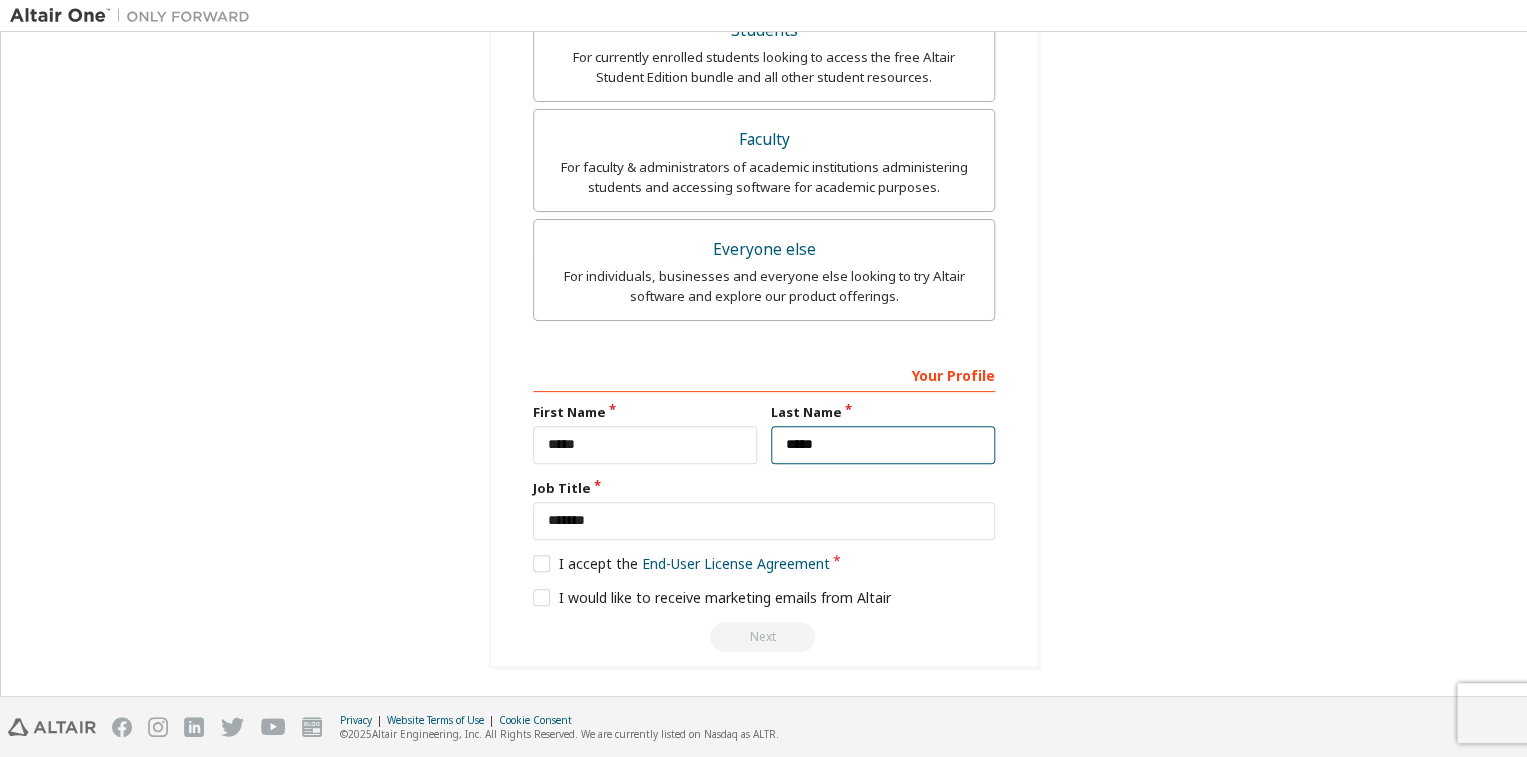 scroll, scrollTop: 0, scrollLeft: 0, axis: both 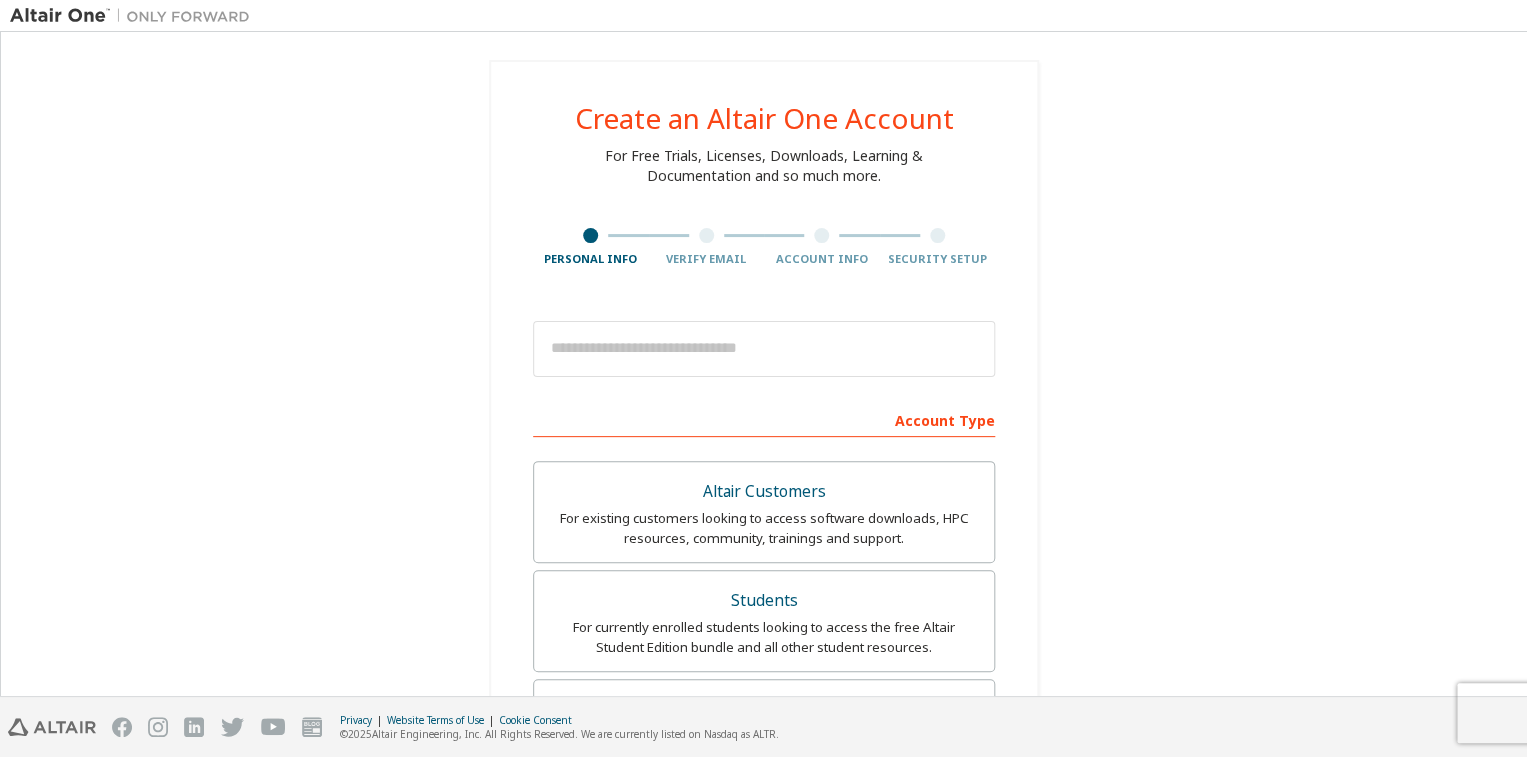 type on "*****" 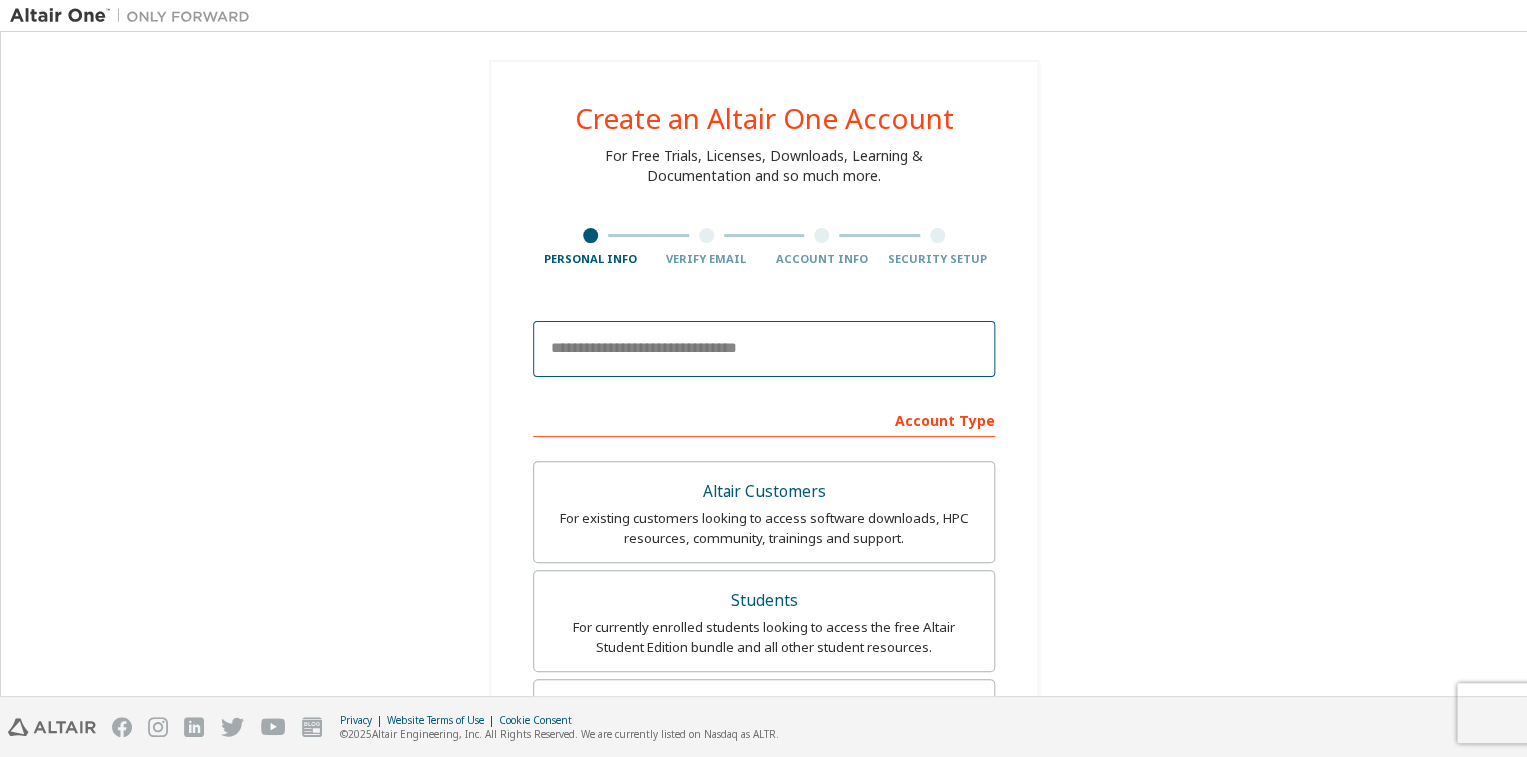 click at bounding box center (764, 349) 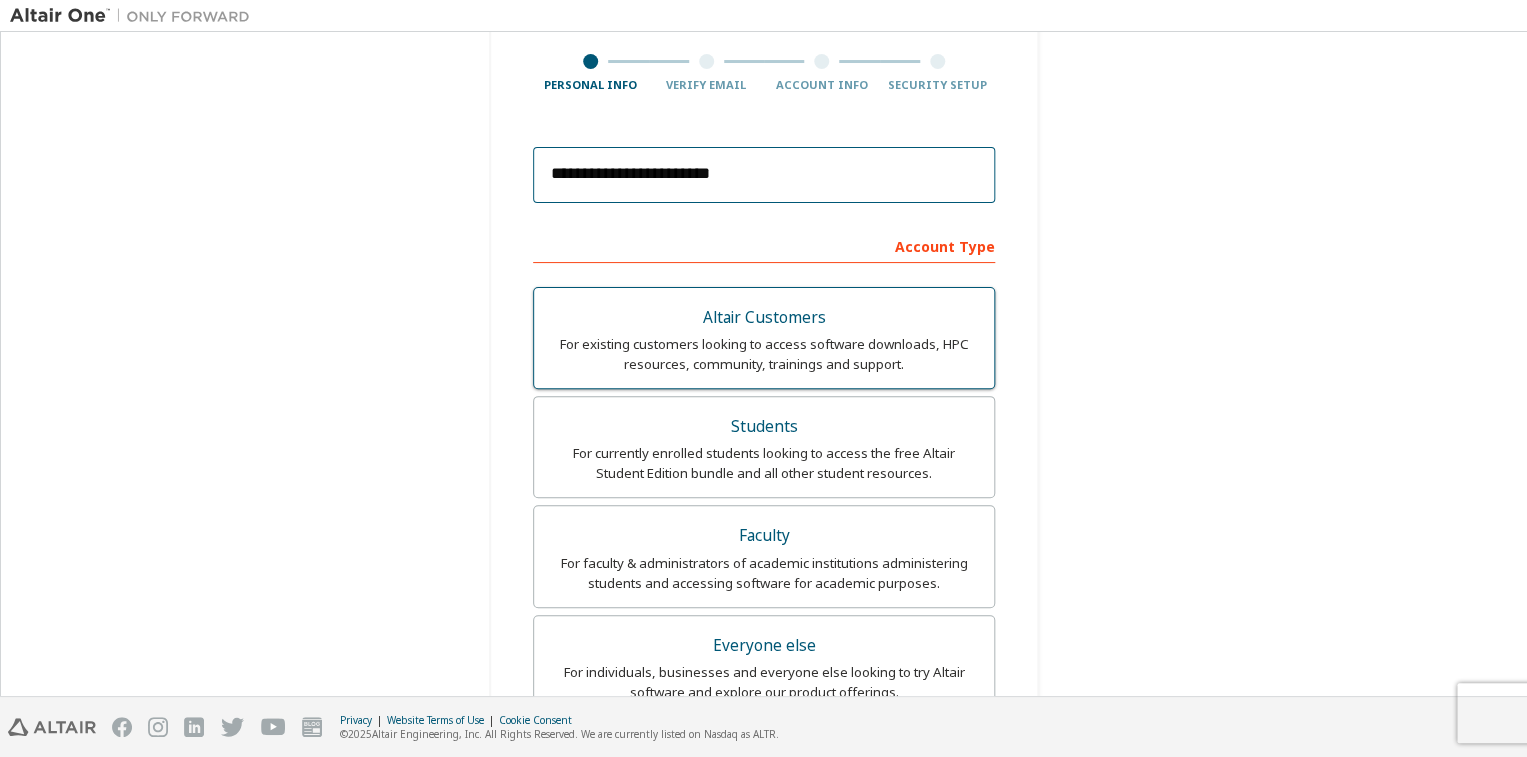 scroll, scrollTop: 571, scrollLeft: 0, axis: vertical 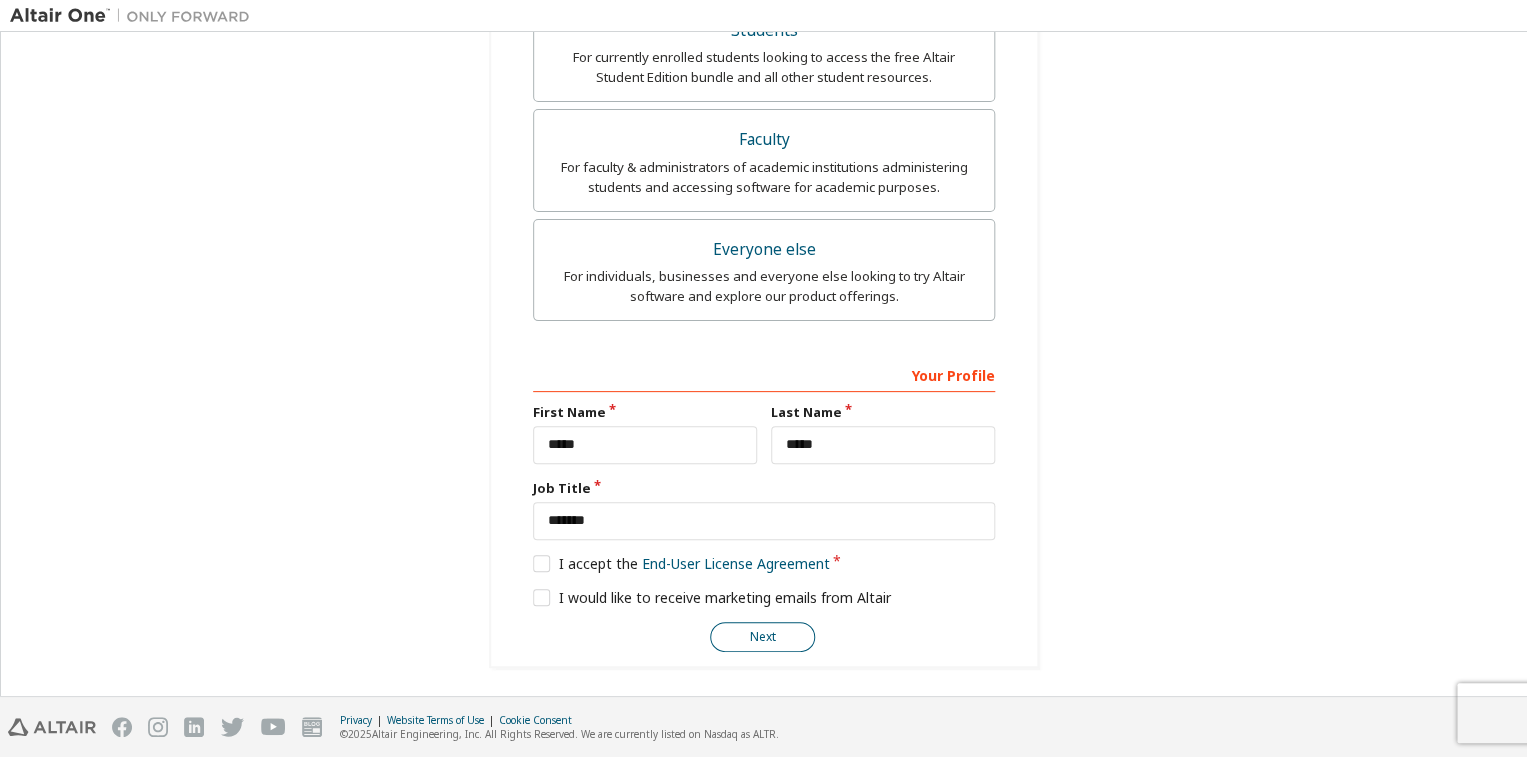 type on "**********" 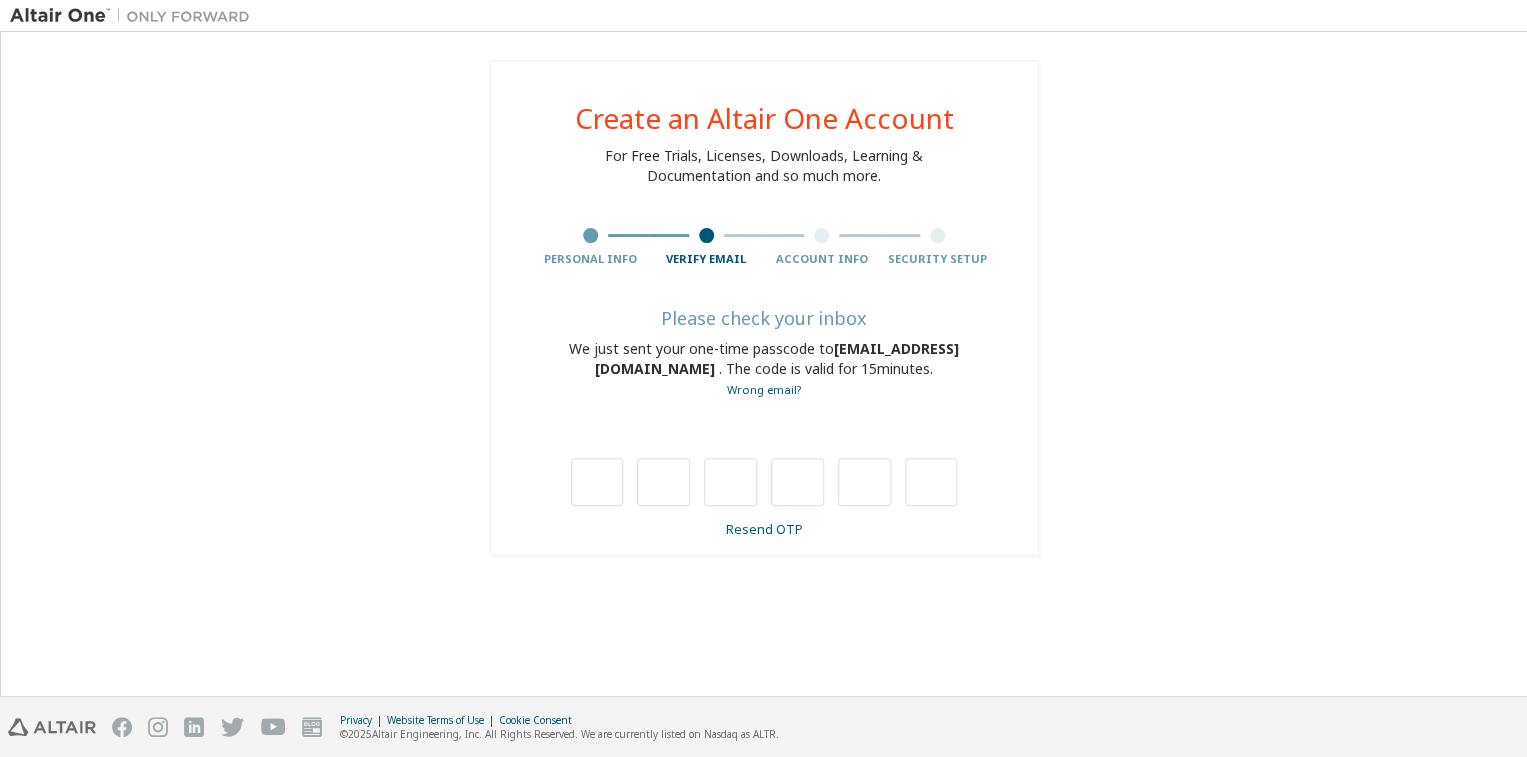 scroll, scrollTop: 0, scrollLeft: 0, axis: both 